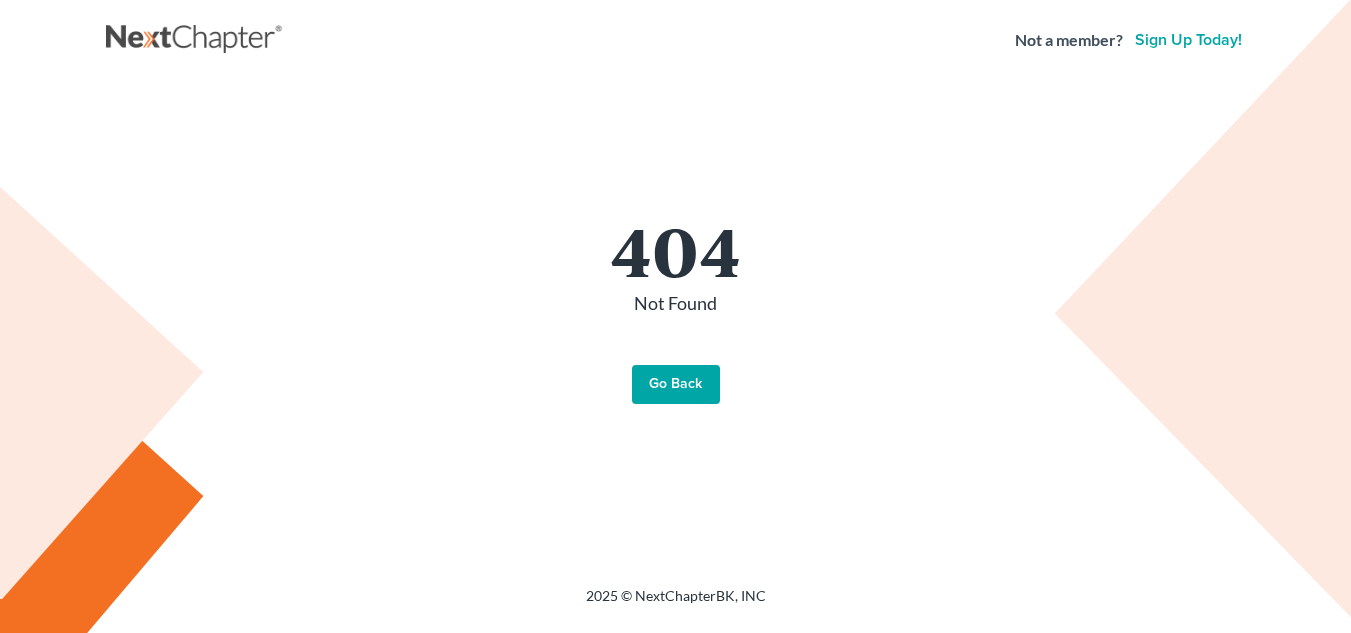 scroll, scrollTop: 0, scrollLeft: 0, axis: both 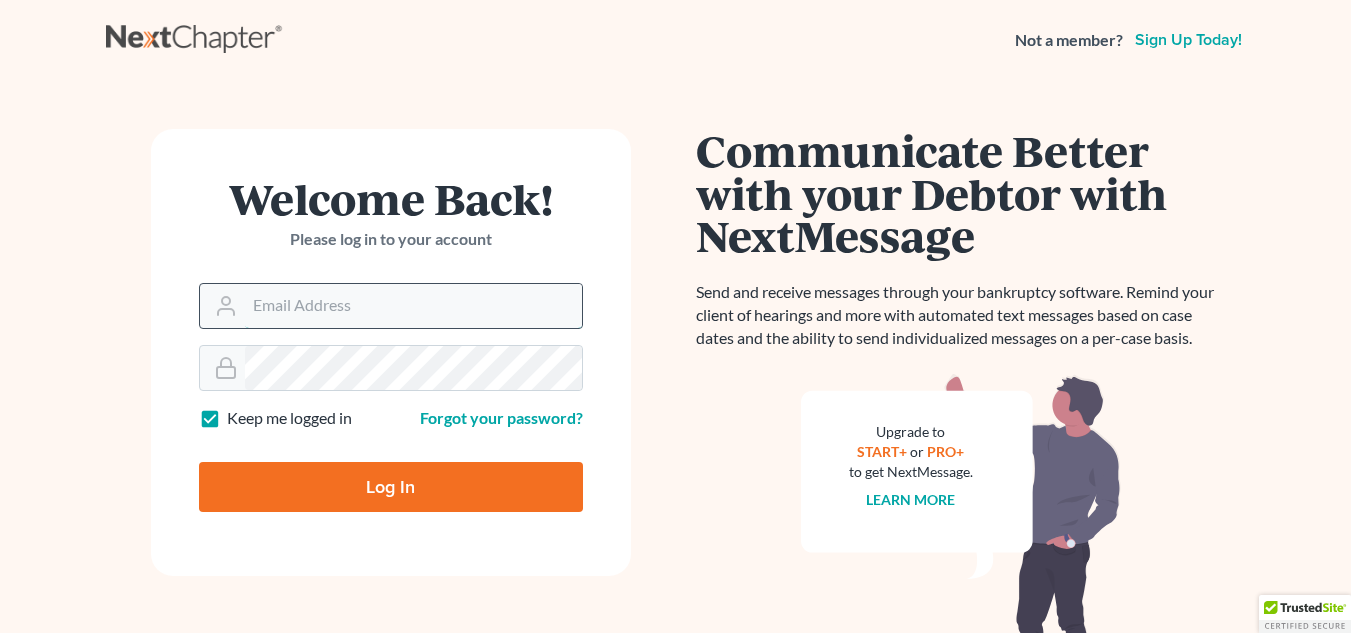 click on "Email Address" at bounding box center [413, 306] 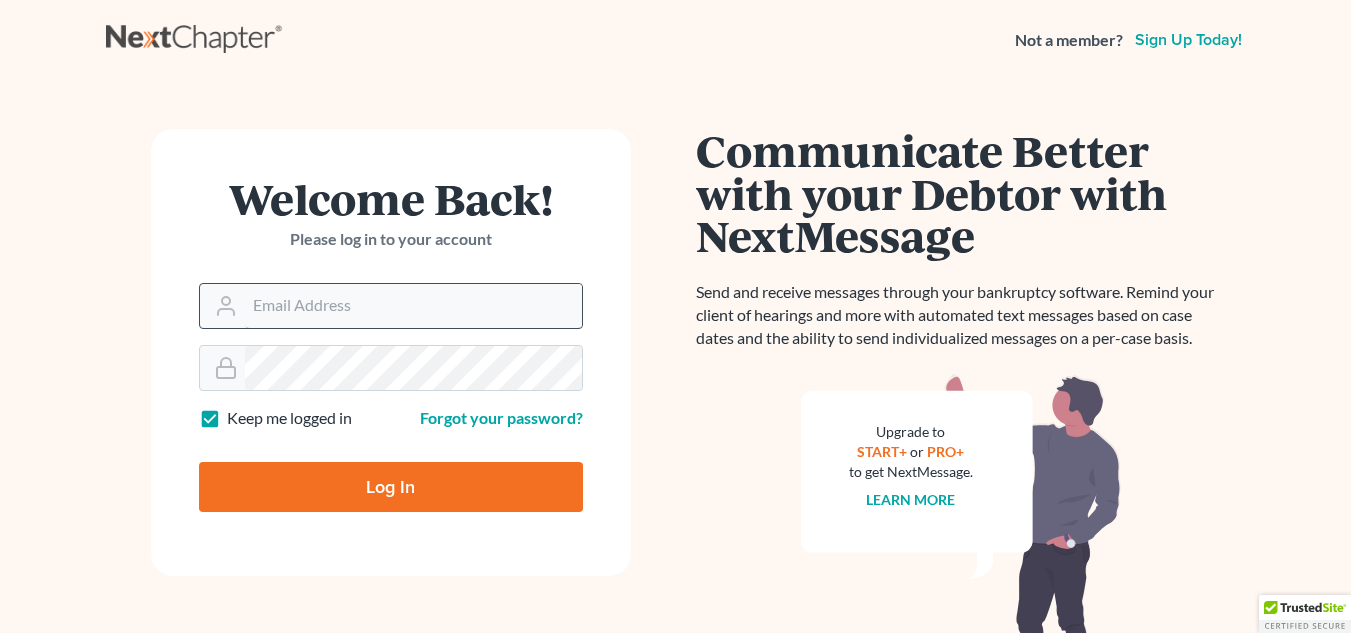 type on "[EMAIL]" 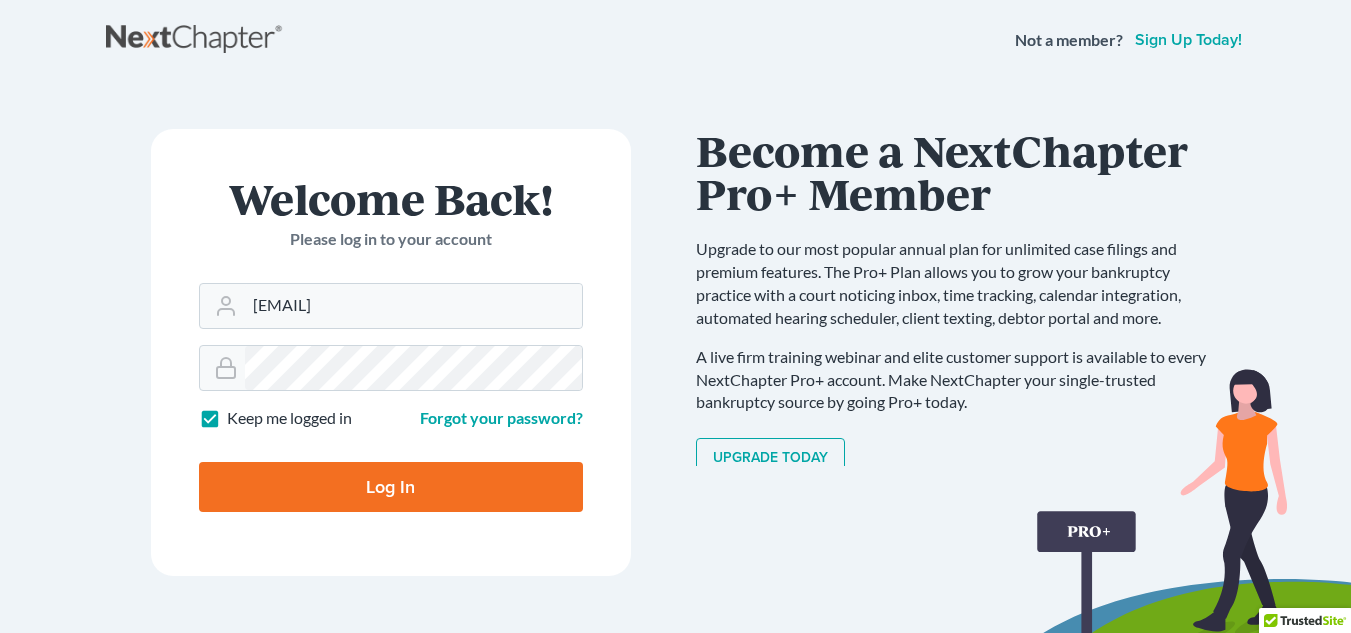 click on "Log In" at bounding box center (391, 487) 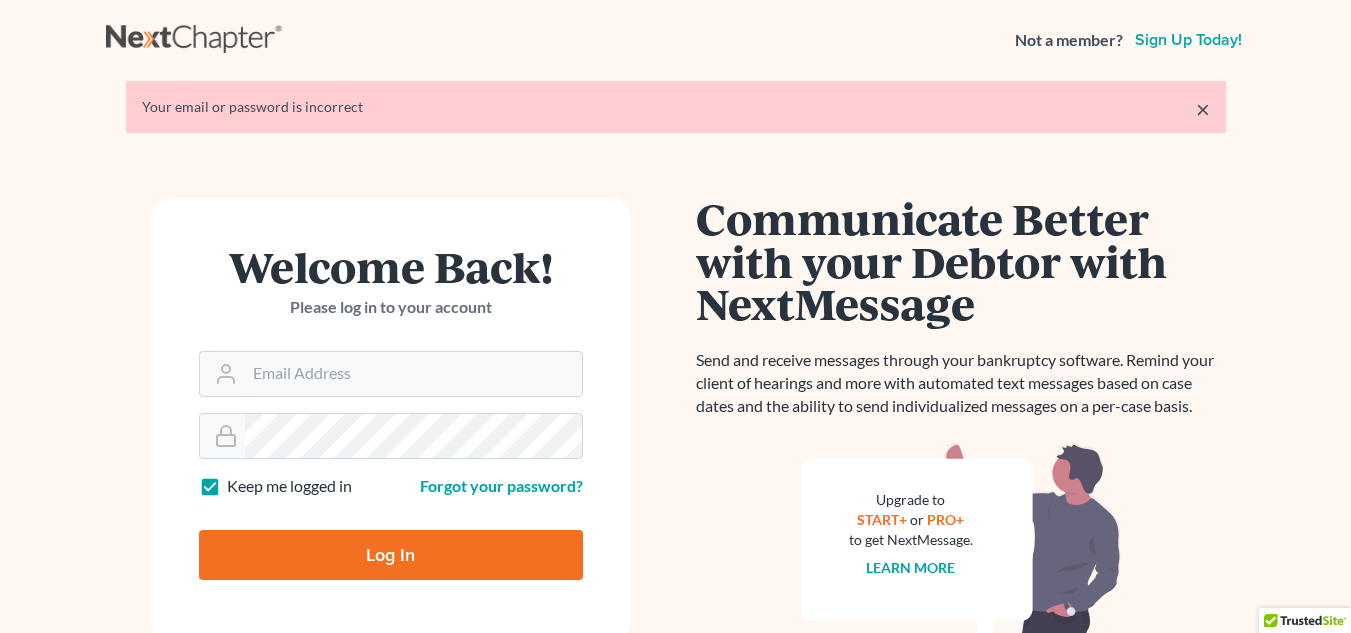 scroll, scrollTop: 0, scrollLeft: 0, axis: both 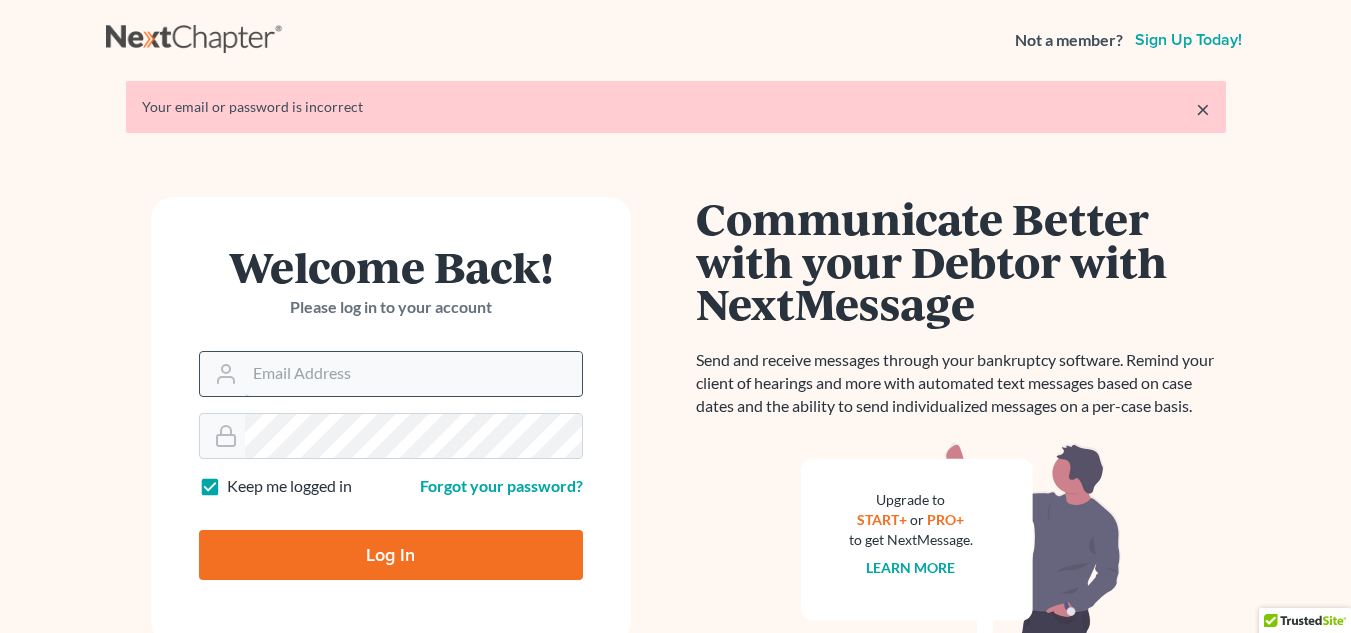 click on "Email Address" at bounding box center [413, 374] 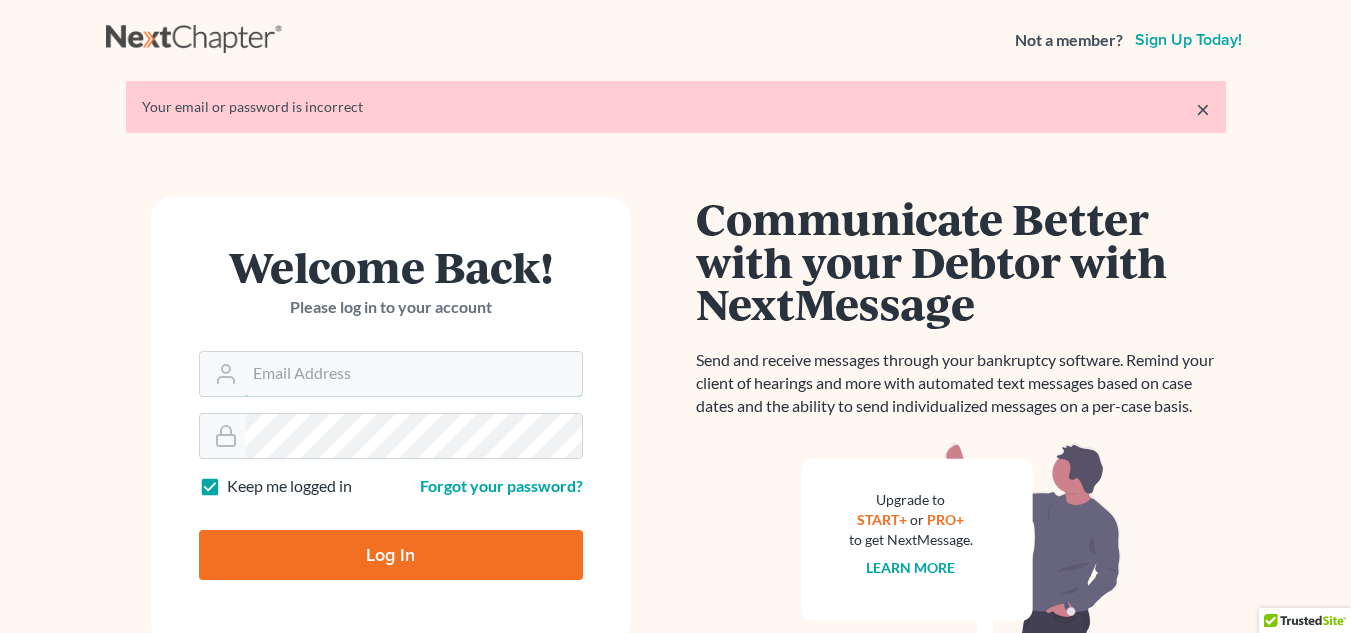 type on "[EMAIL]" 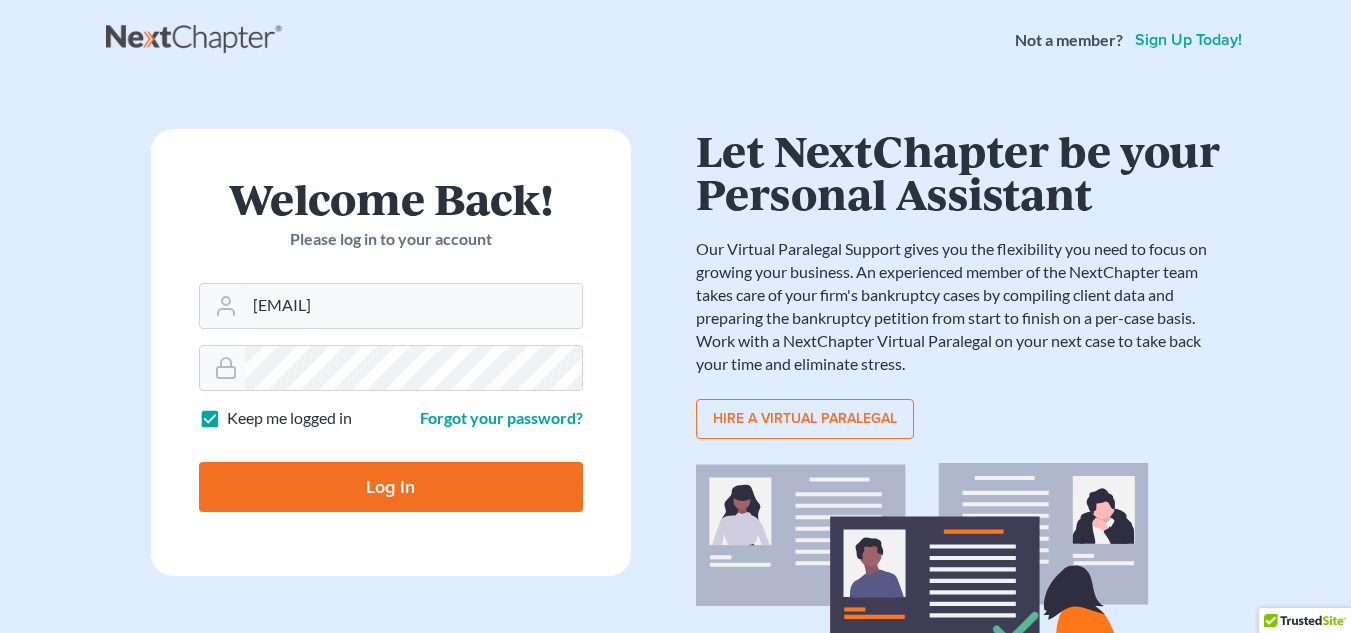 click on "Log In" at bounding box center [391, 487] 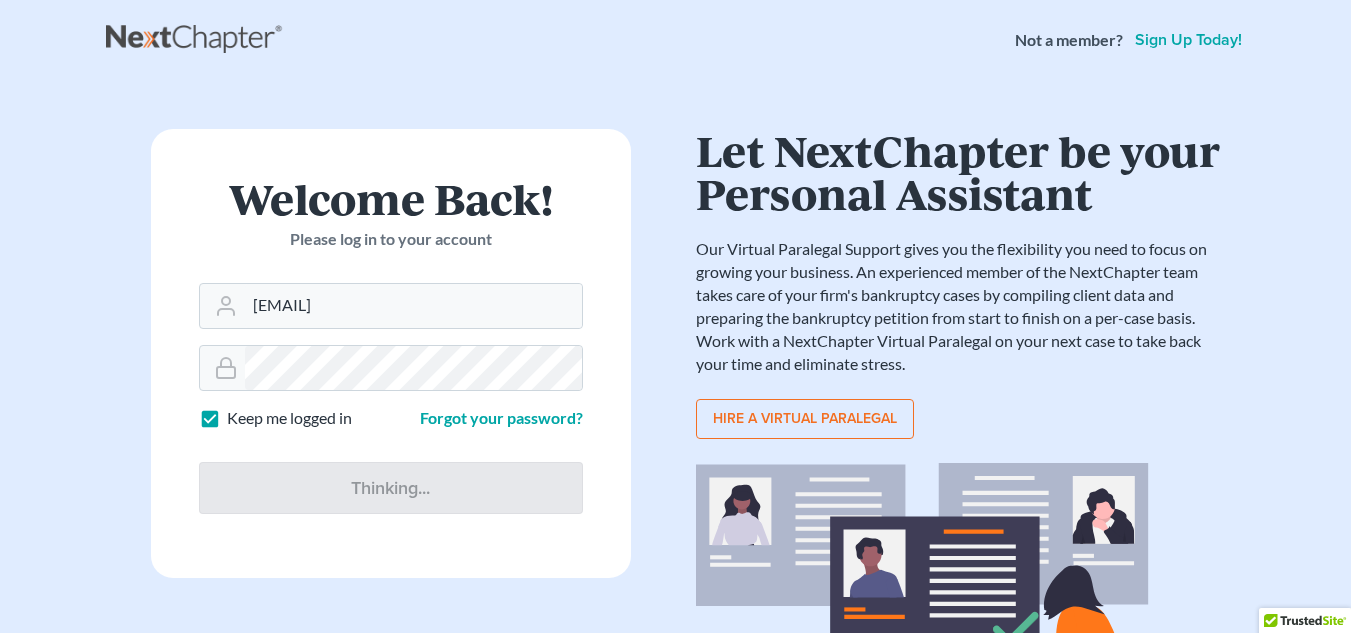 type on "Thinking..." 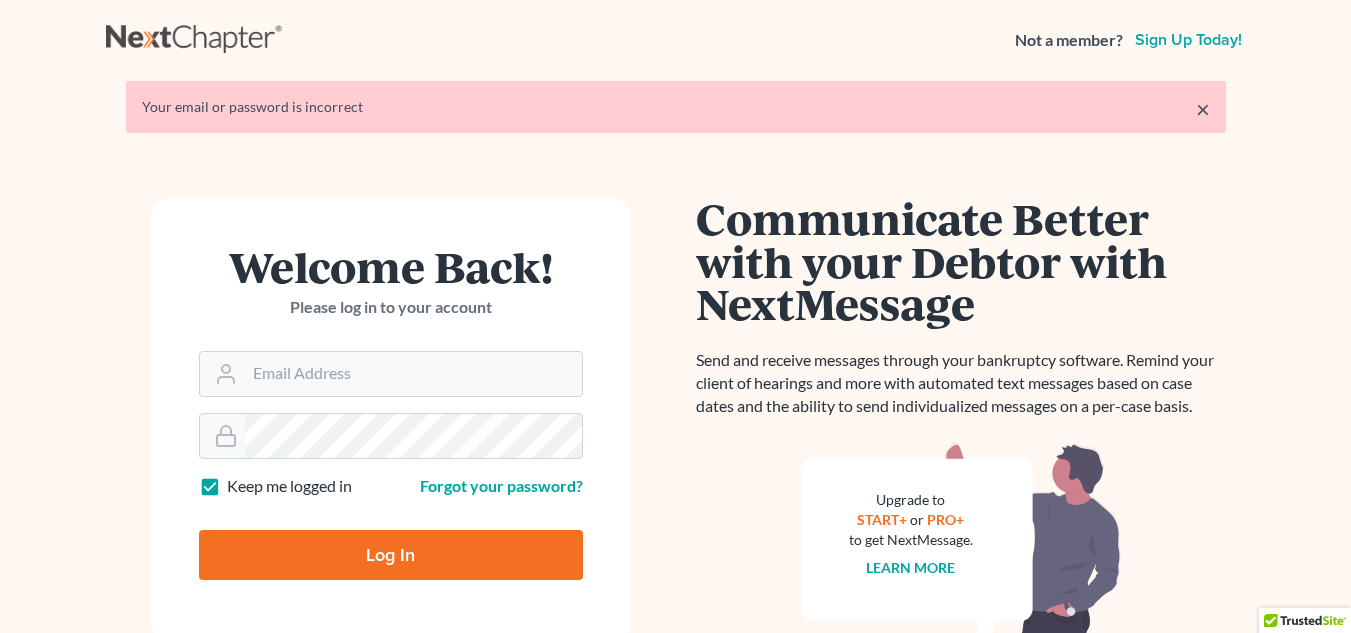 scroll, scrollTop: 0, scrollLeft: 0, axis: both 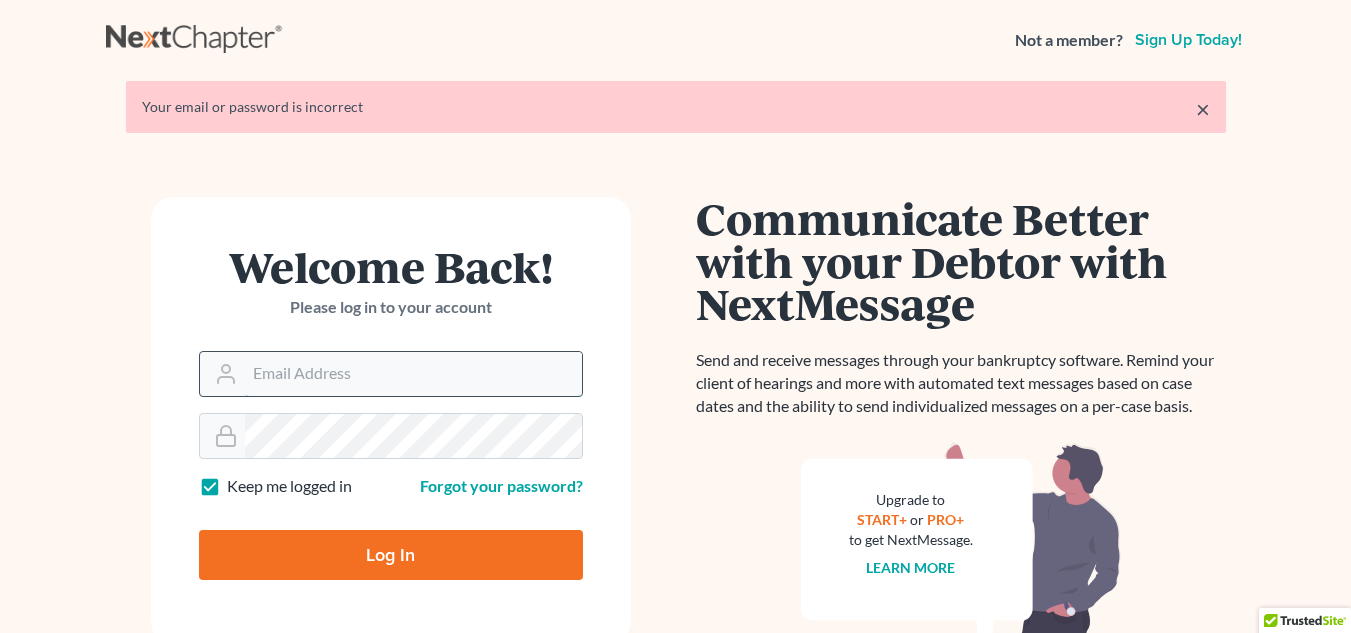 click on "Email Address" at bounding box center [413, 374] 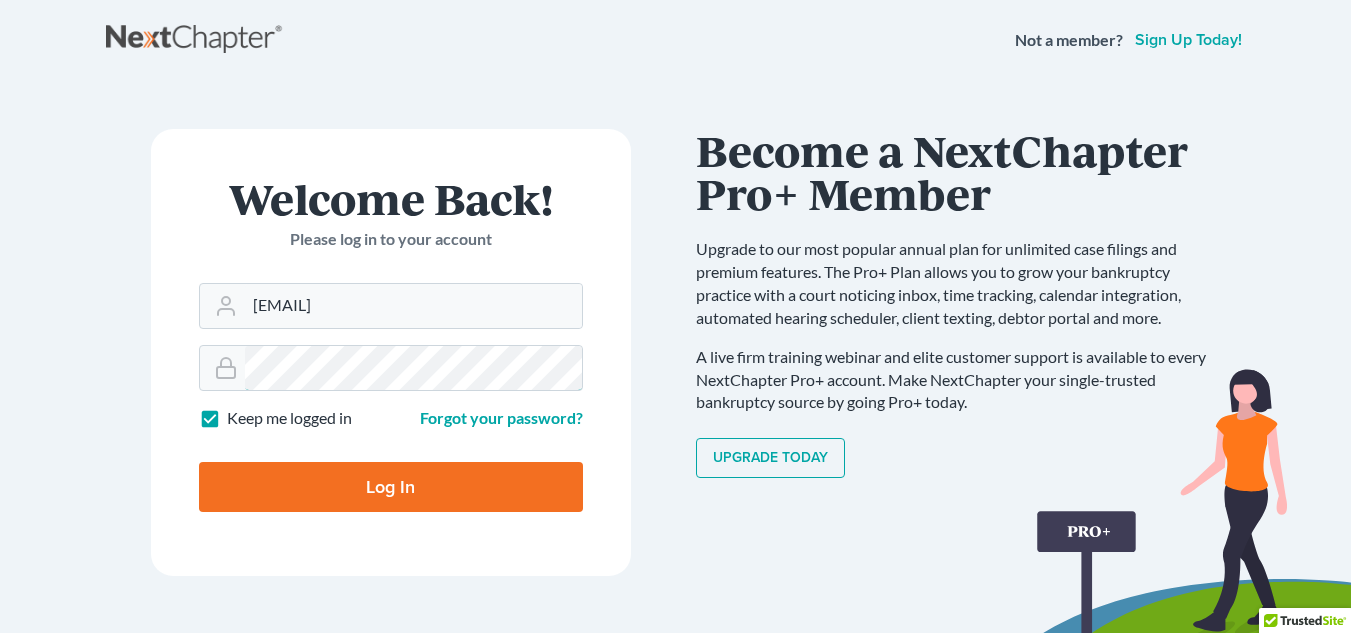 click on "Log In" at bounding box center [391, 487] 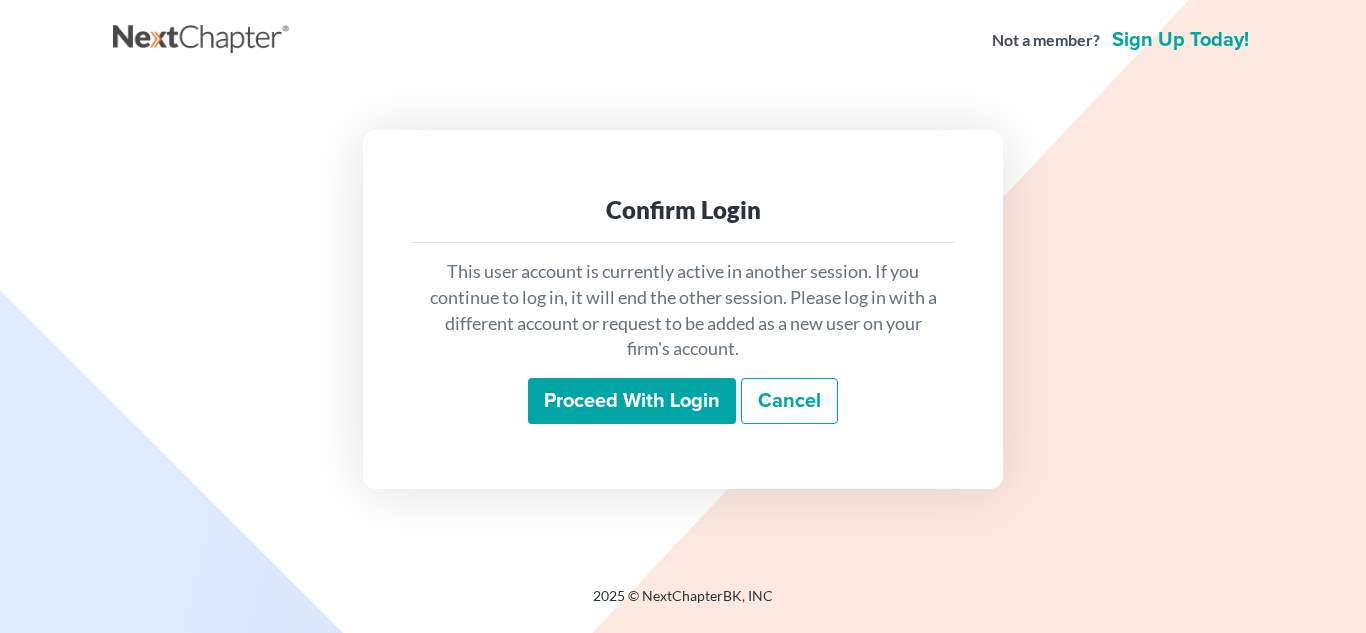 scroll, scrollTop: 0, scrollLeft: 0, axis: both 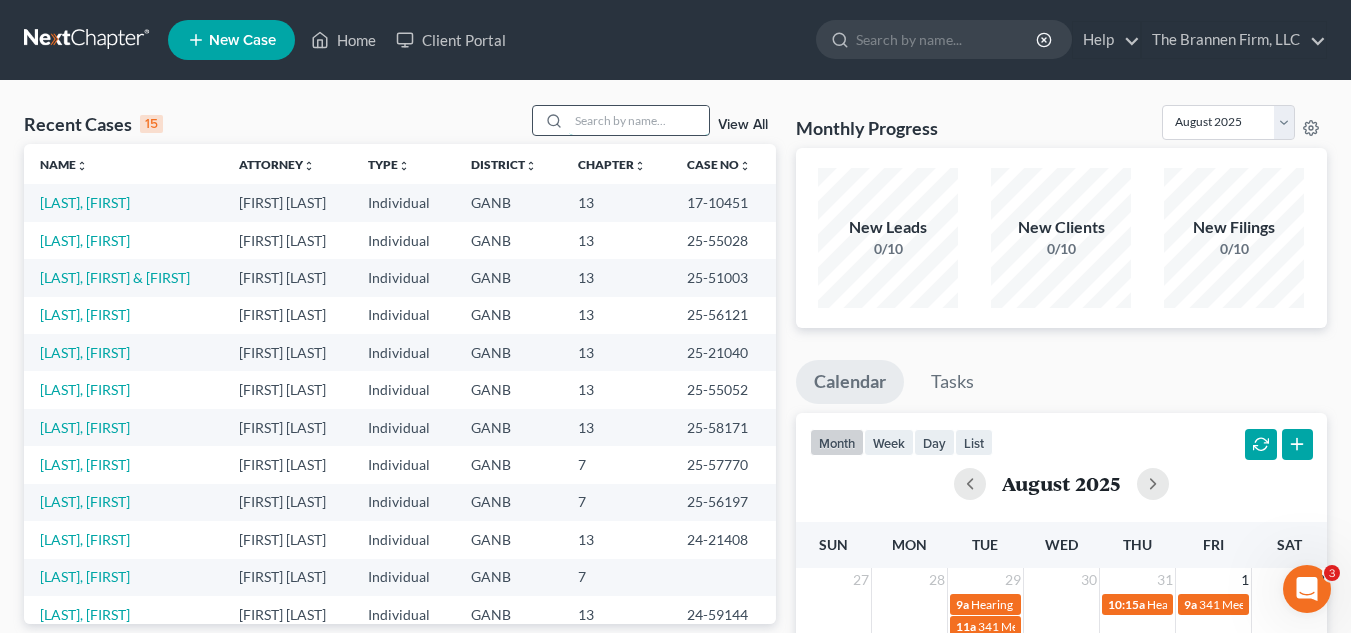click at bounding box center (639, 120) 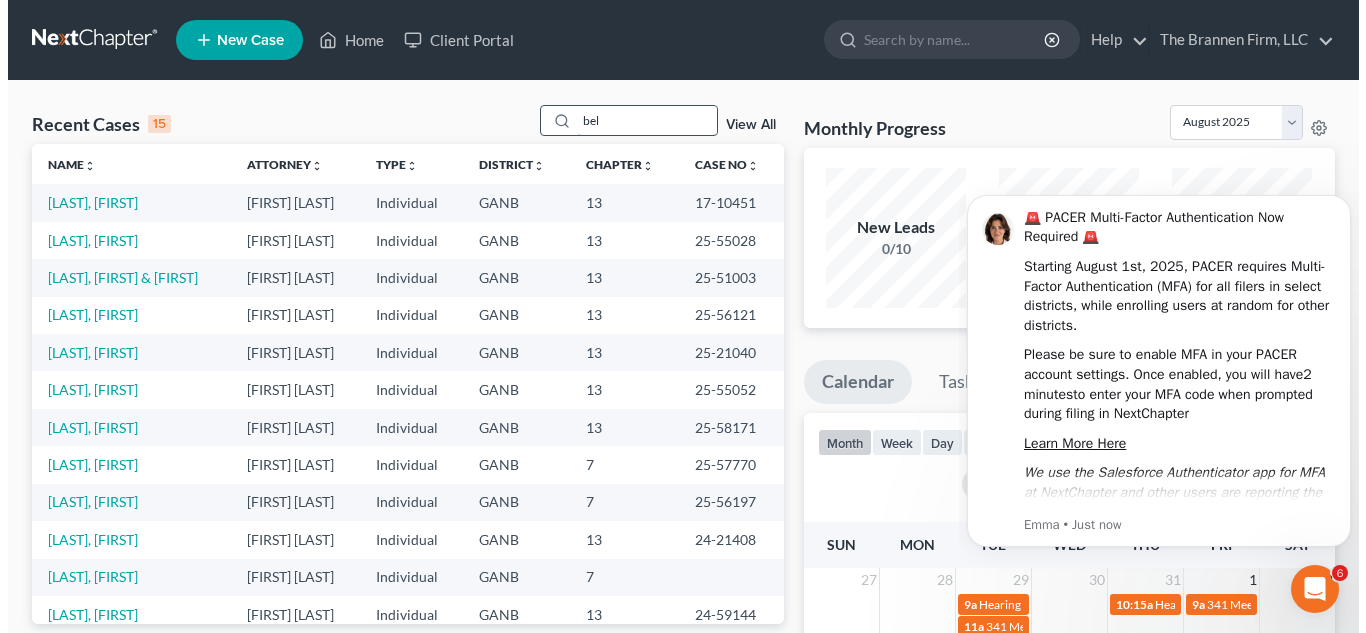 scroll, scrollTop: 0, scrollLeft: 0, axis: both 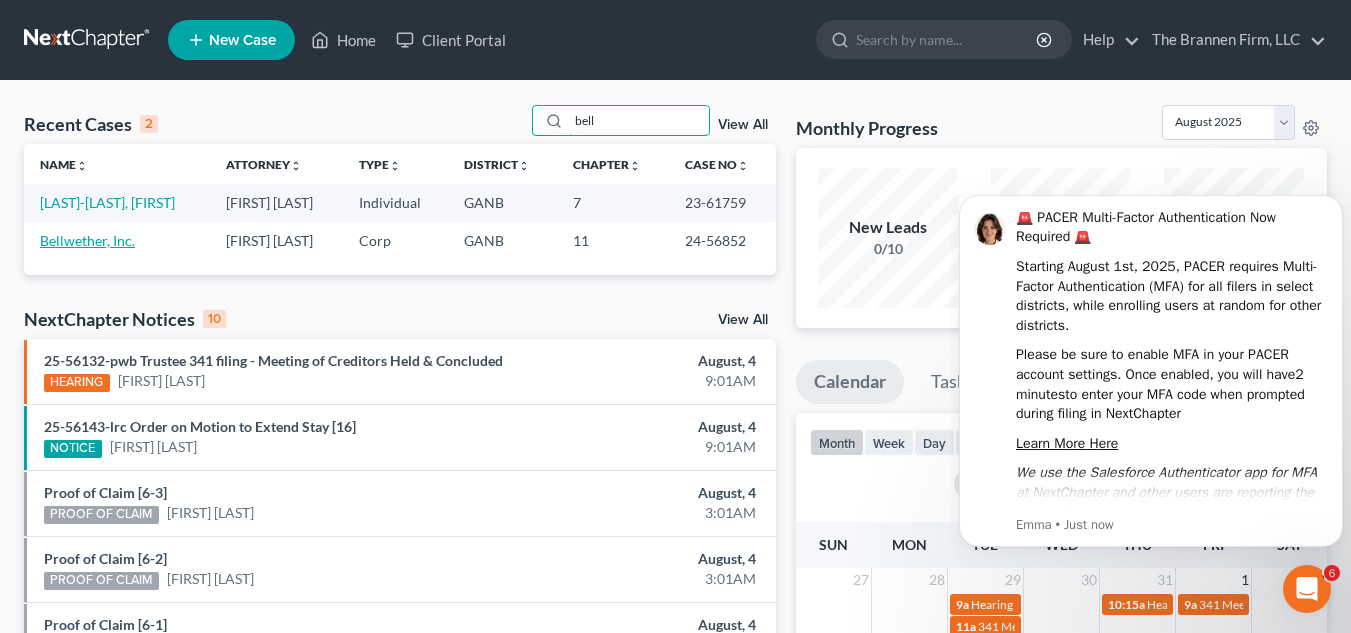 type on "bell" 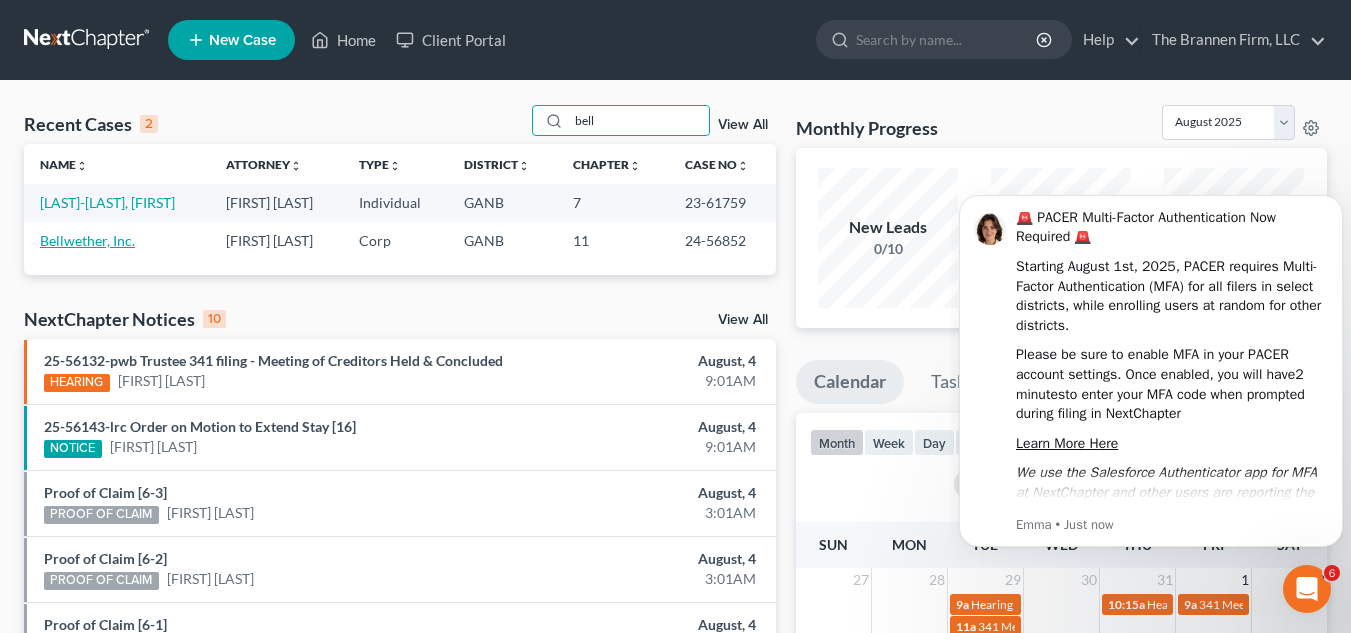 click on "Bellwether, Inc." at bounding box center (87, 240) 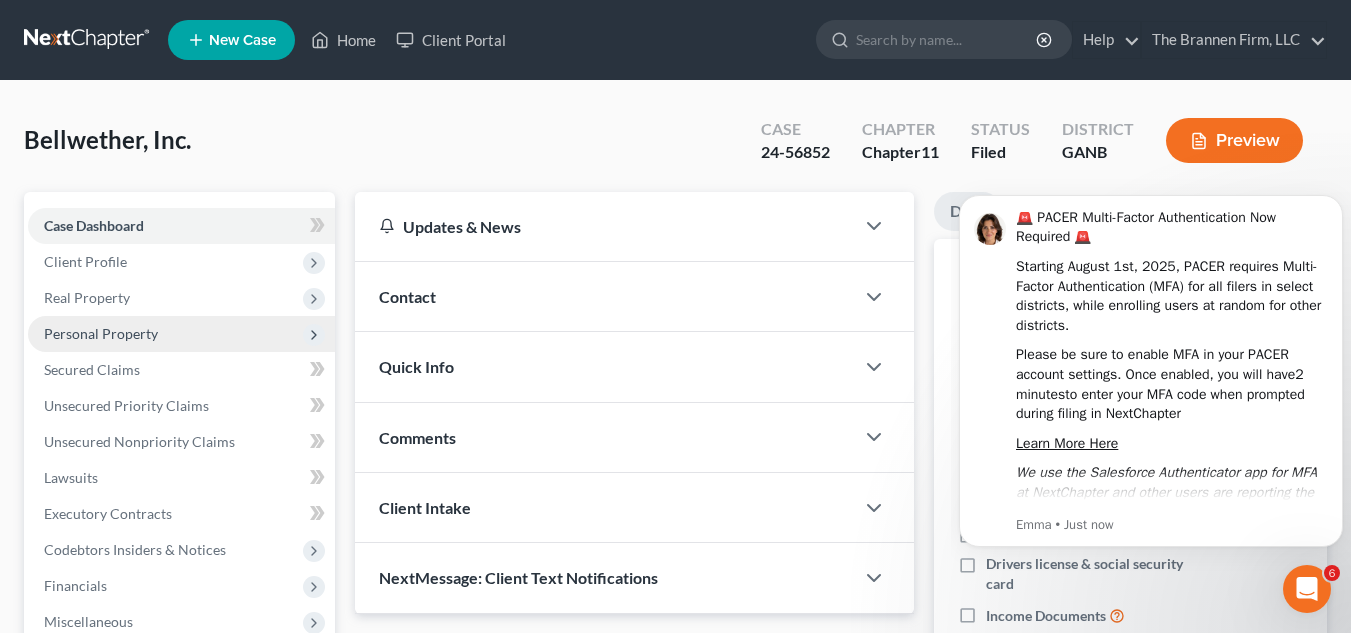 click on "Personal Property" at bounding box center (101, 333) 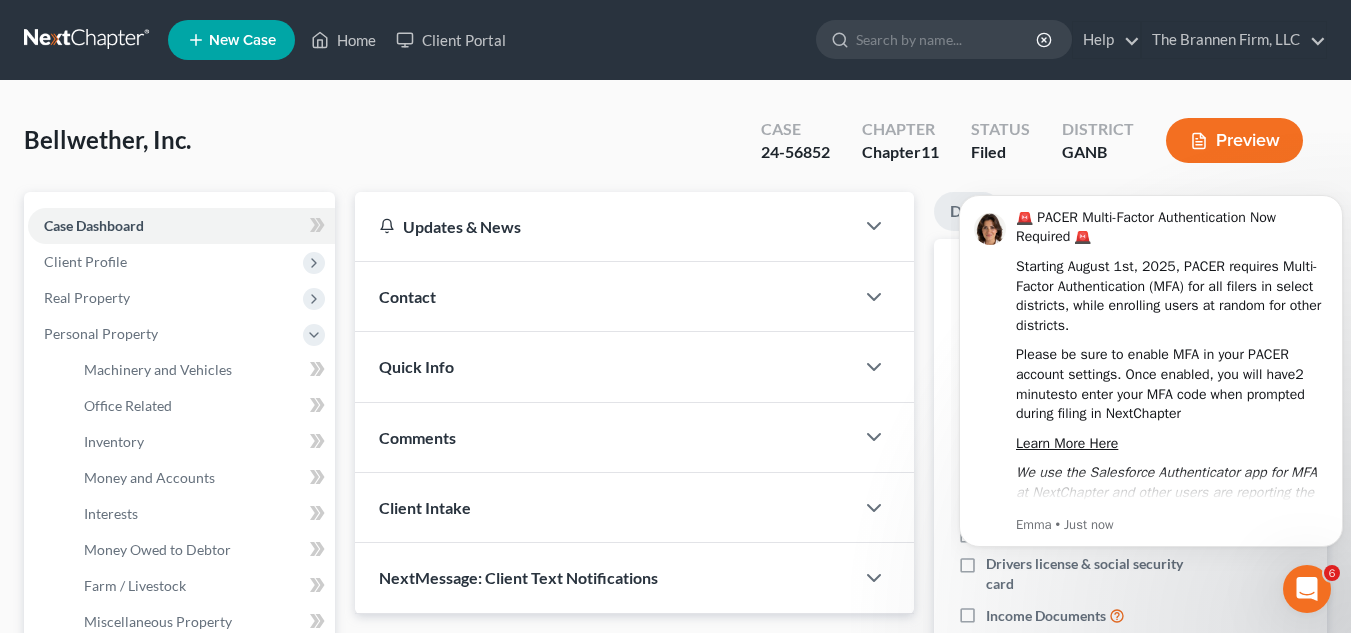 click on "Bellwether, Inc. Upgraded Case 24-56852 Chapter Chapter  11 Status Filed District GANB Preview" at bounding box center [675, 148] 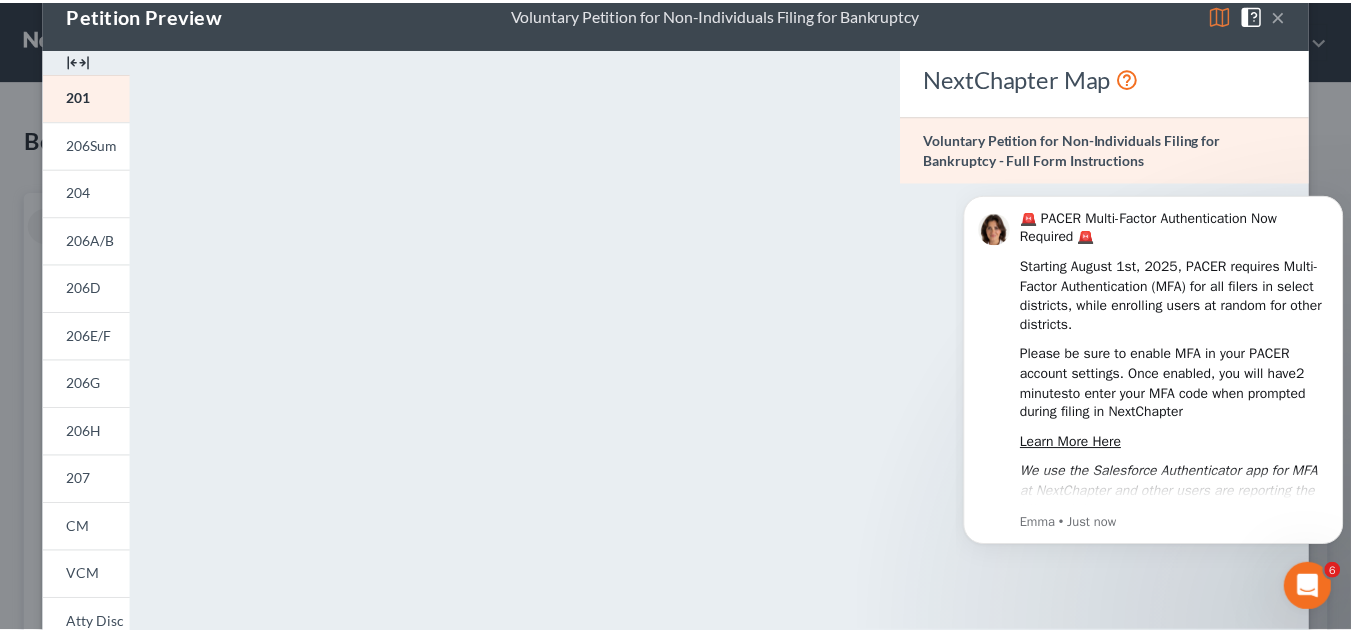 scroll, scrollTop: 0, scrollLeft: 0, axis: both 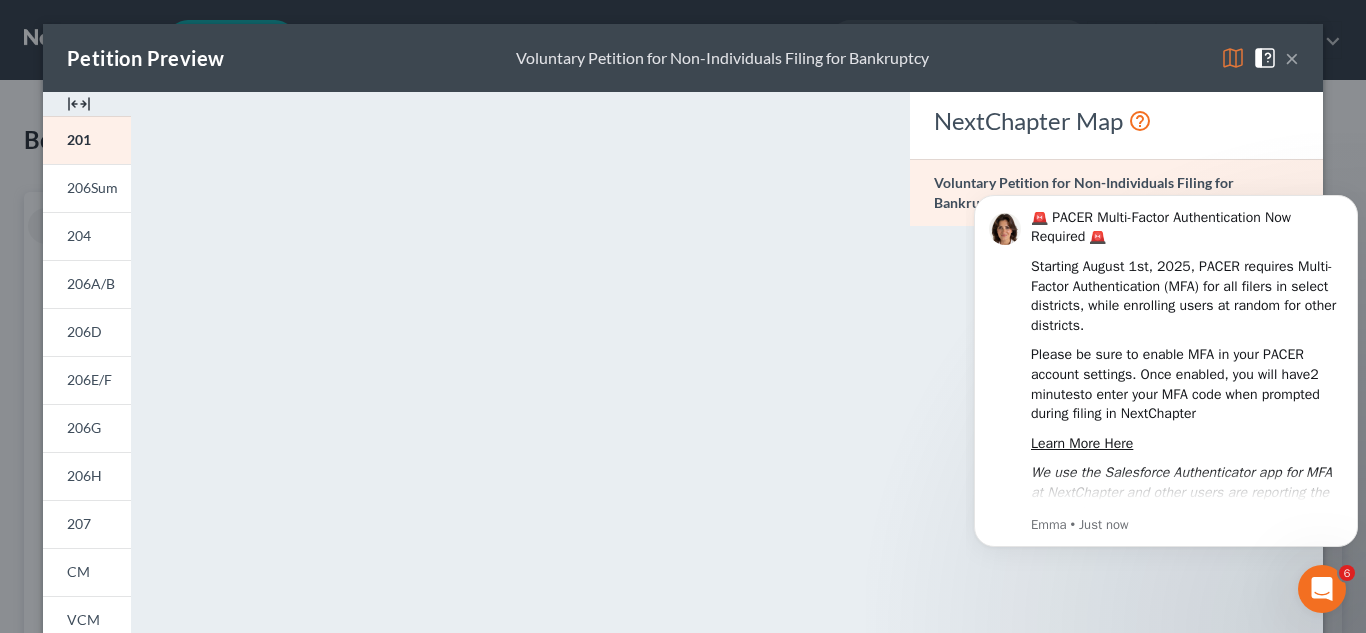 click on "×" at bounding box center [1292, 58] 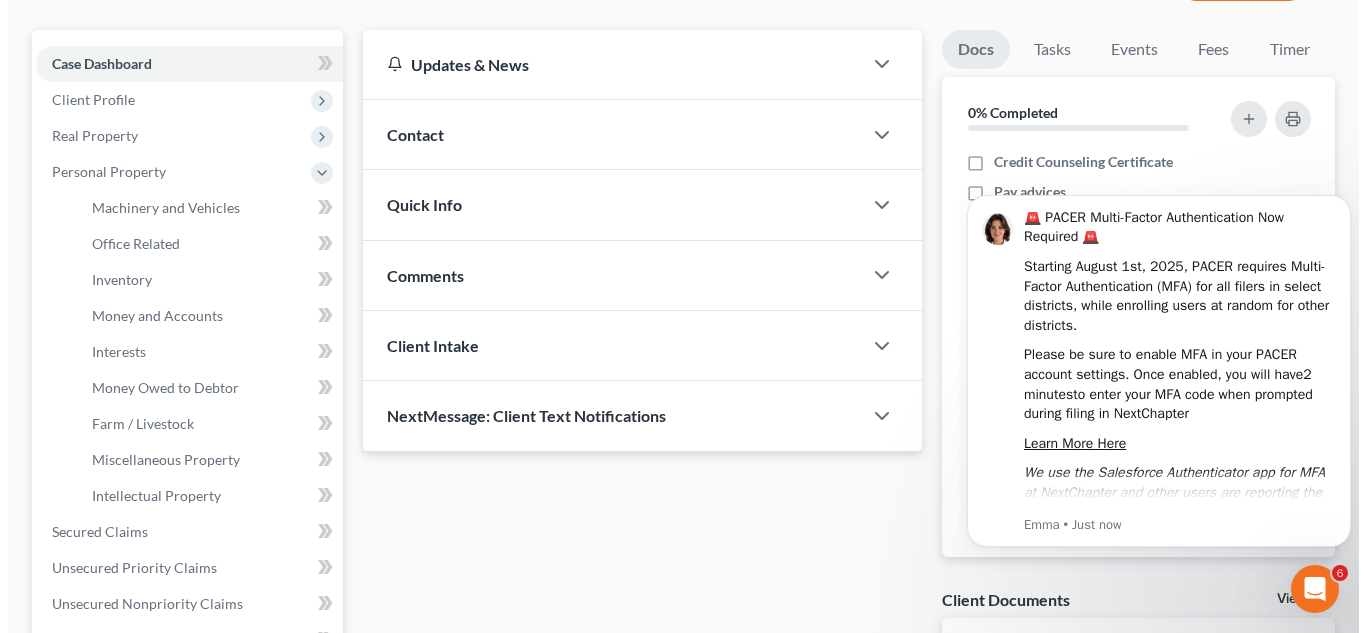 scroll, scrollTop: 0, scrollLeft: 0, axis: both 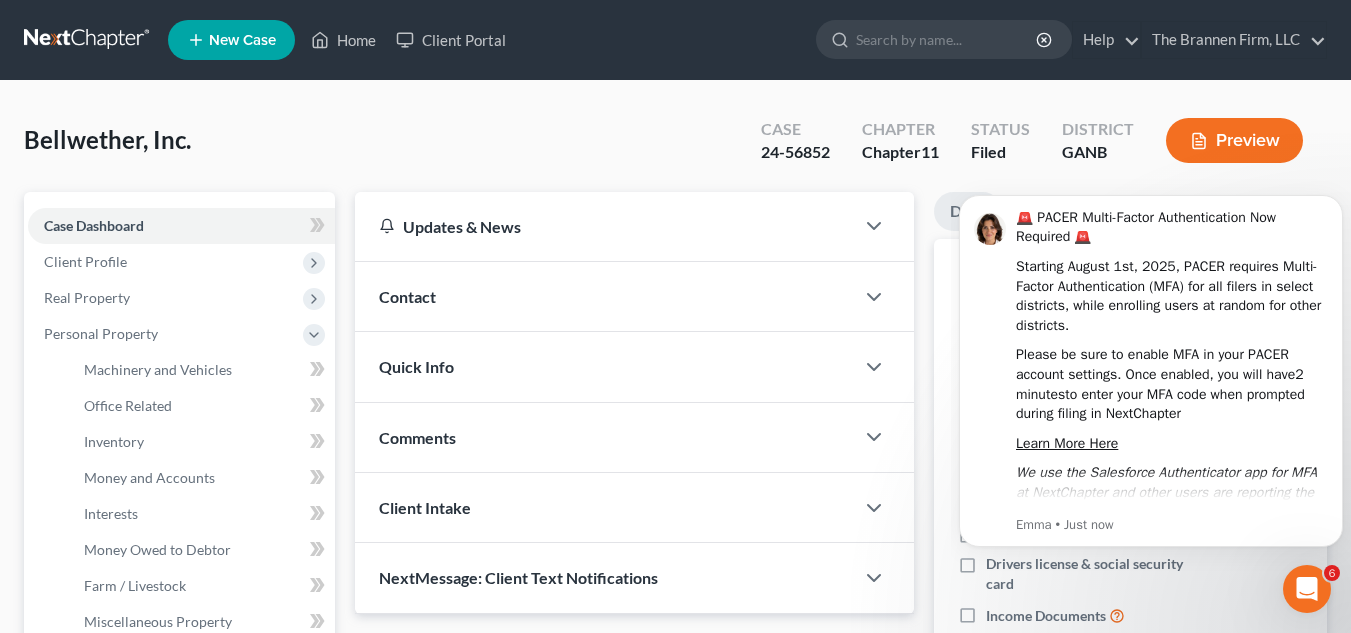 click on "Preview" at bounding box center [1234, 140] 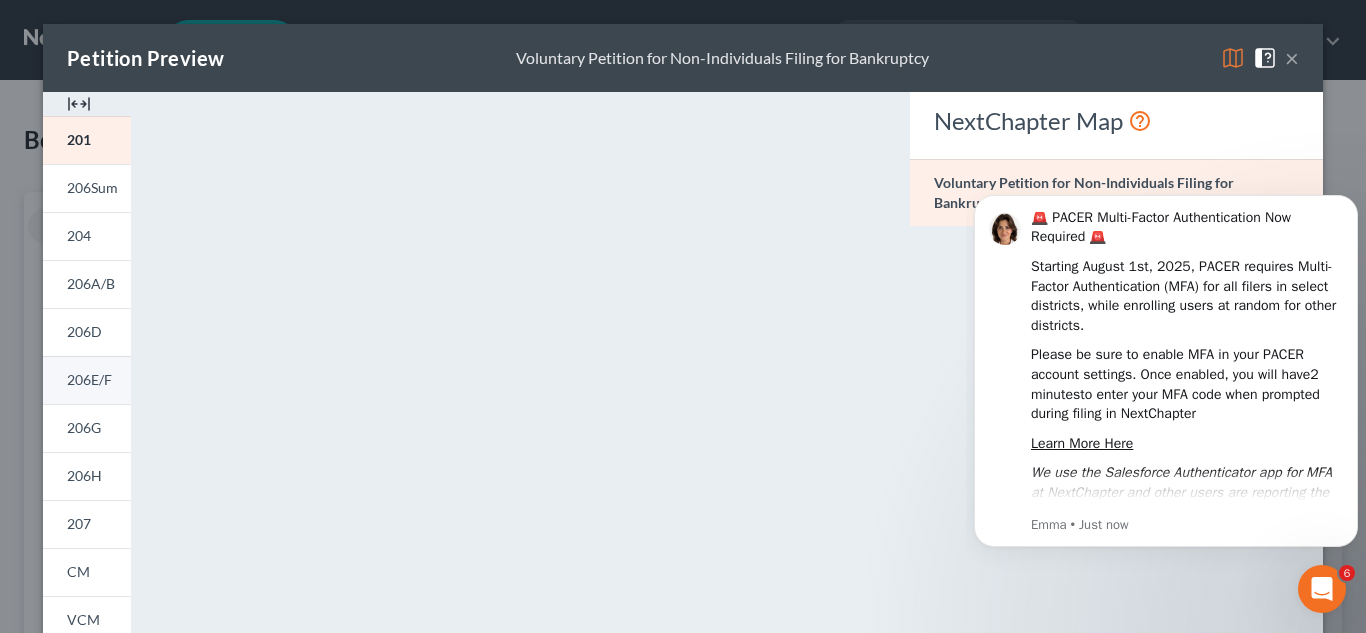 click on "206E/F" at bounding box center [89, 379] 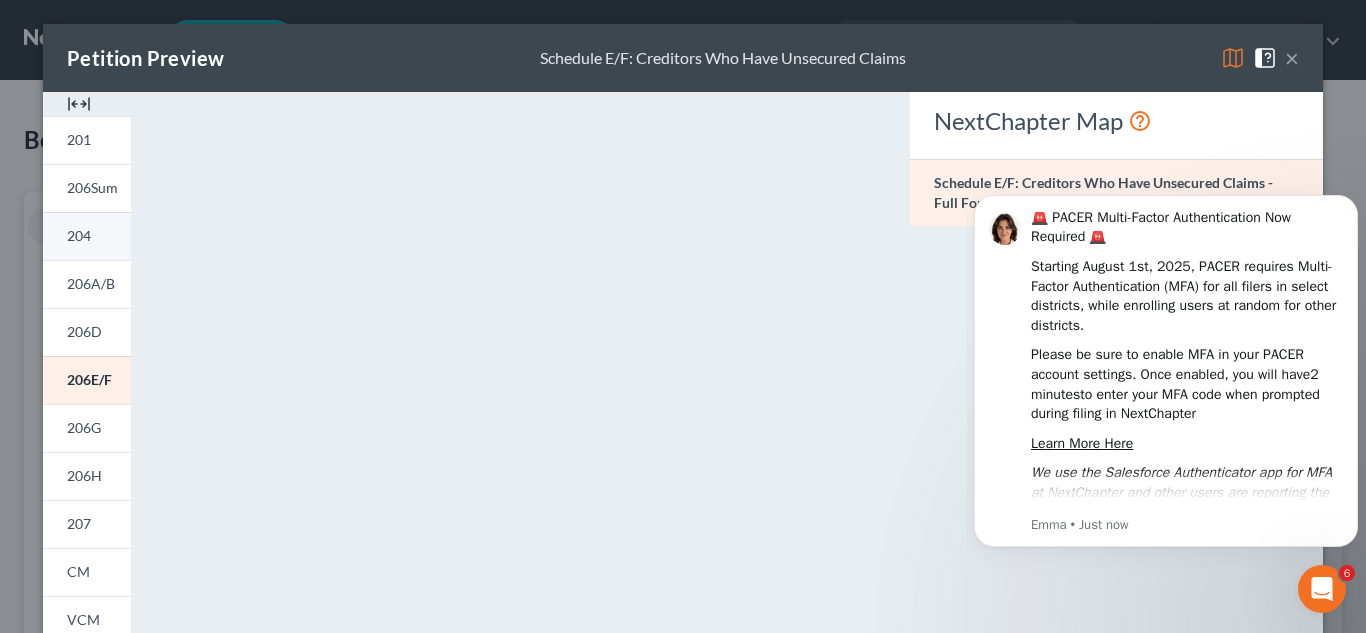 click on "204" at bounding box center (79, 235) 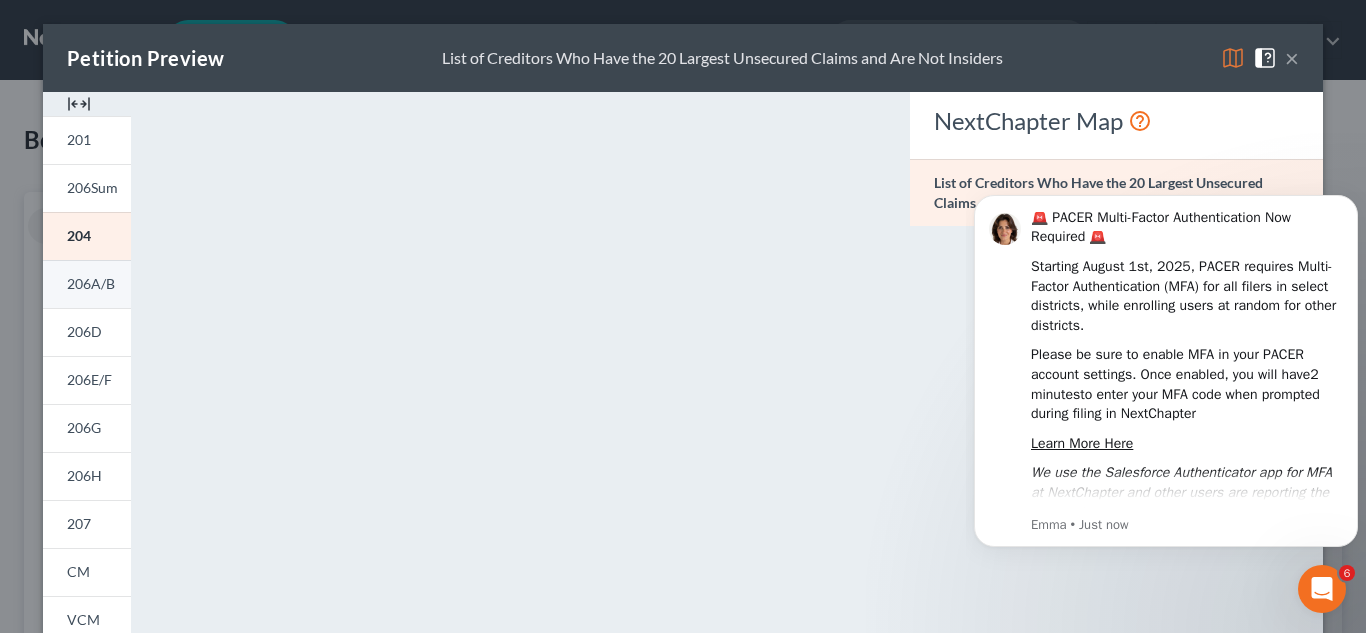 click on "206A/B" at bounding box center [91, 283] 